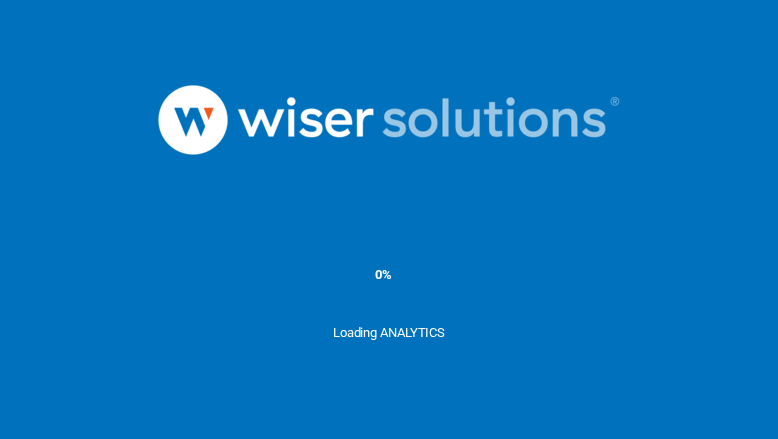 scroll, scrollTop: 0, scrollLeft: 0, axis: both 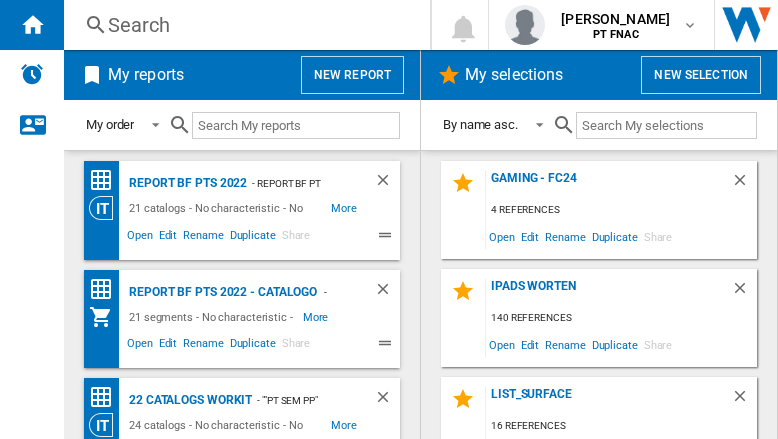 click on "Selecao Portateis Worten" 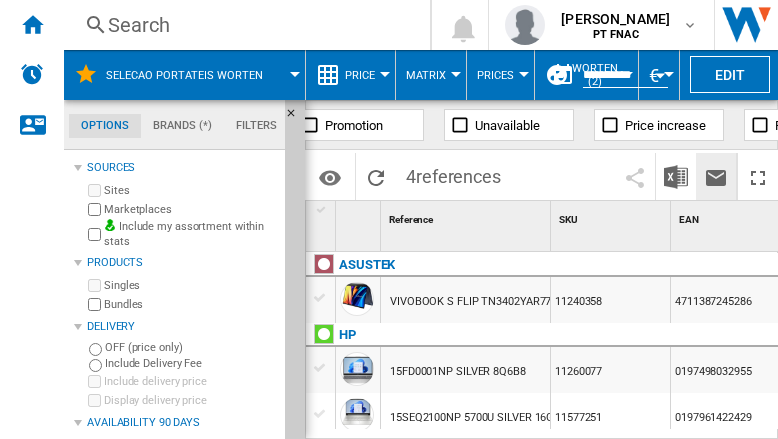 click at bounding box center [716, 178] 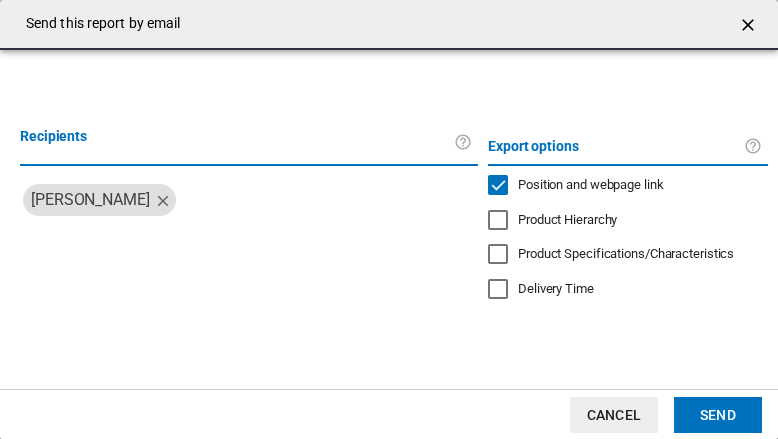 click 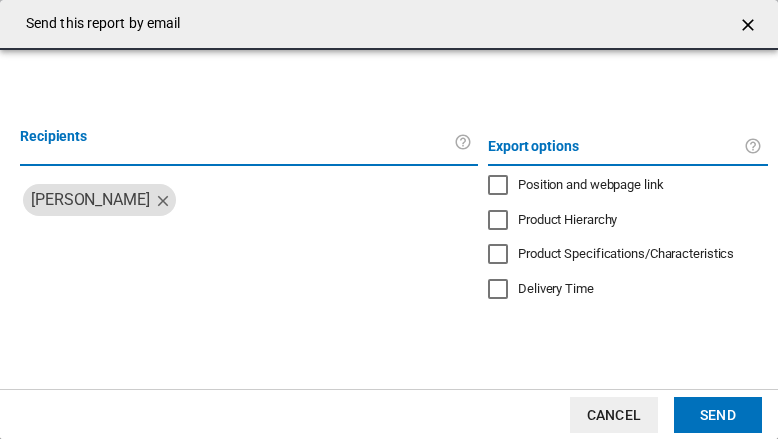 click at bounding box center [210, 240] 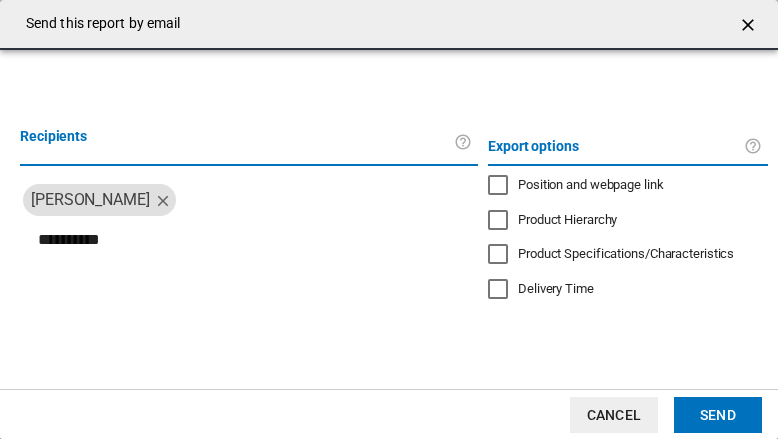 type on "**********" 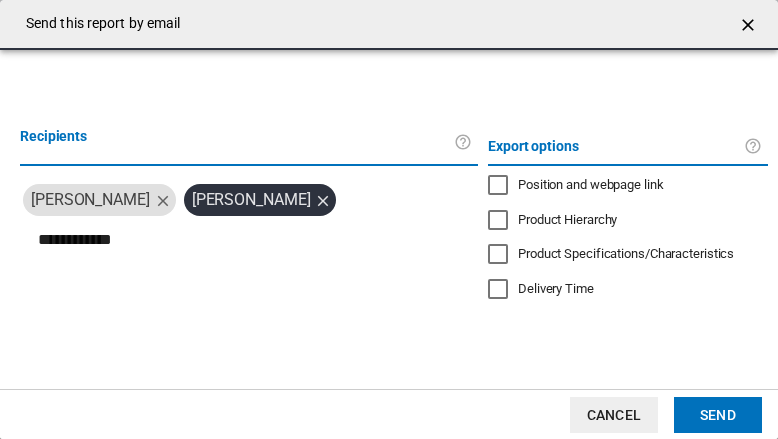 type on "**********" 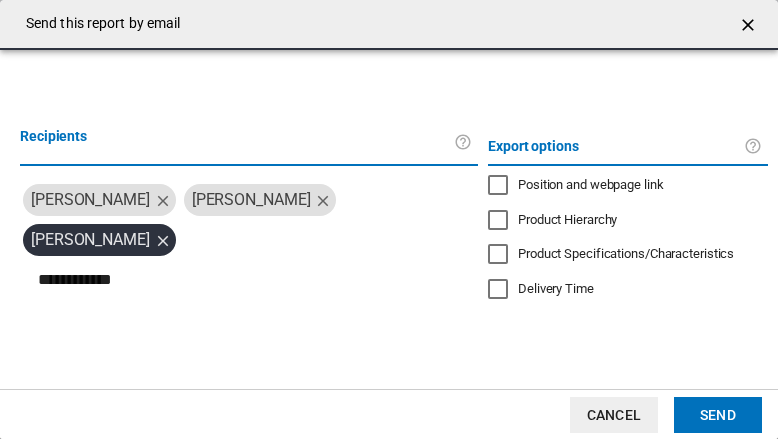 type on "**********" 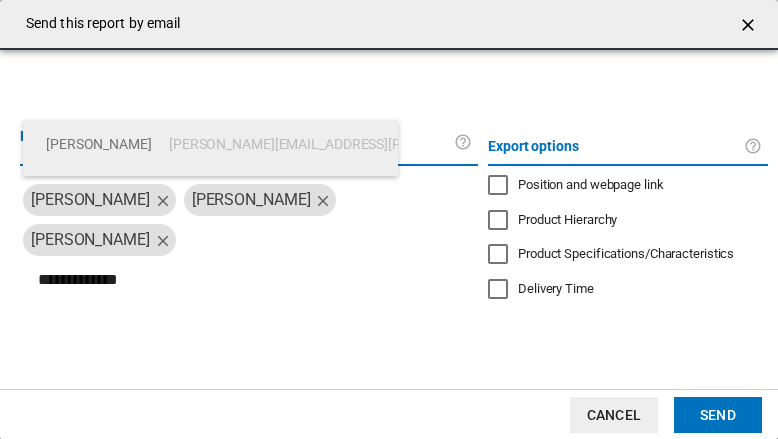 type 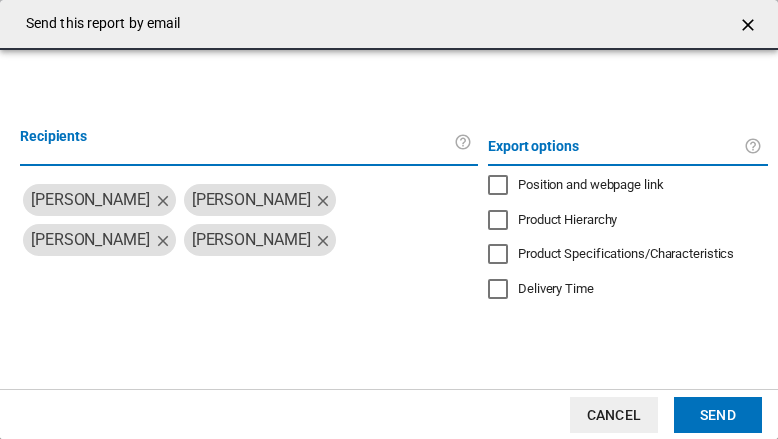 click on "Send" 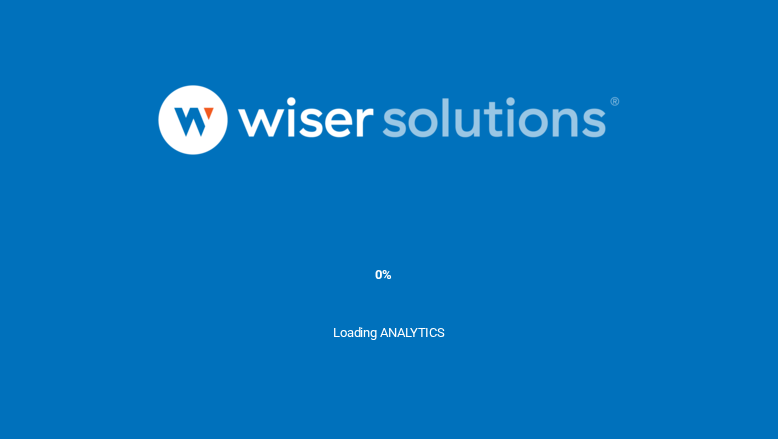 scroll, scrollTop: 0, scrollLeft: 0, axis: both 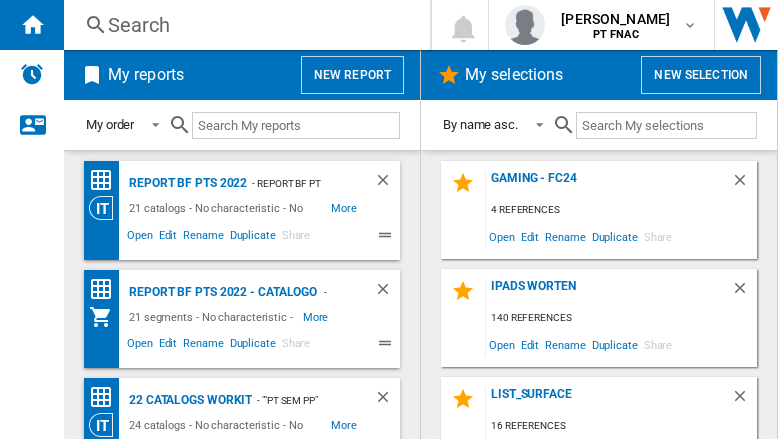 click on "Tablets Samsung Worten" 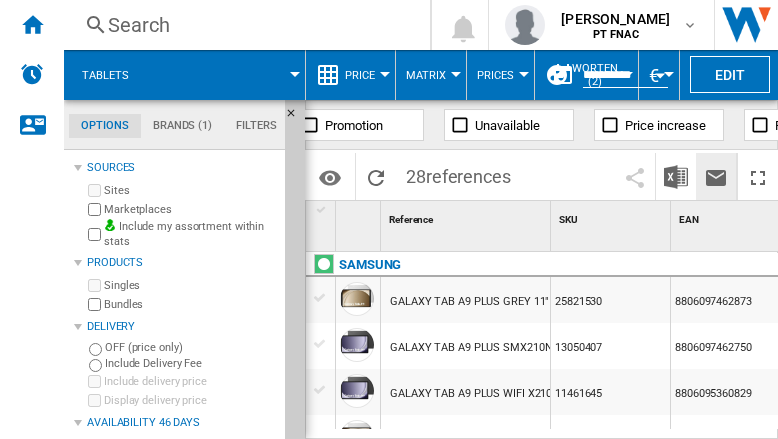 click at bounding box center [716, 178] 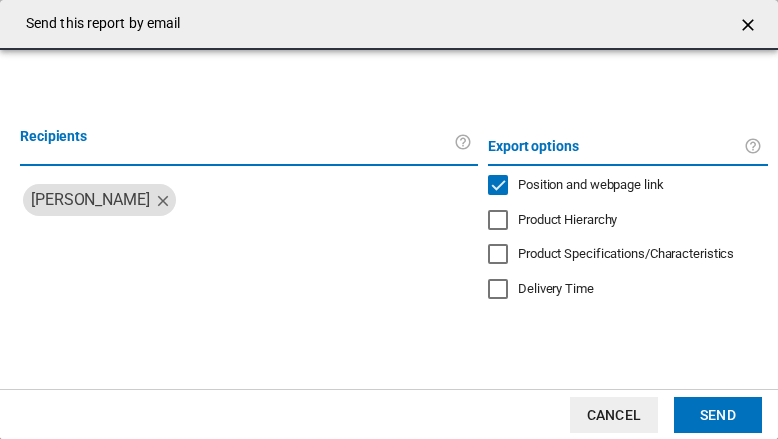 click 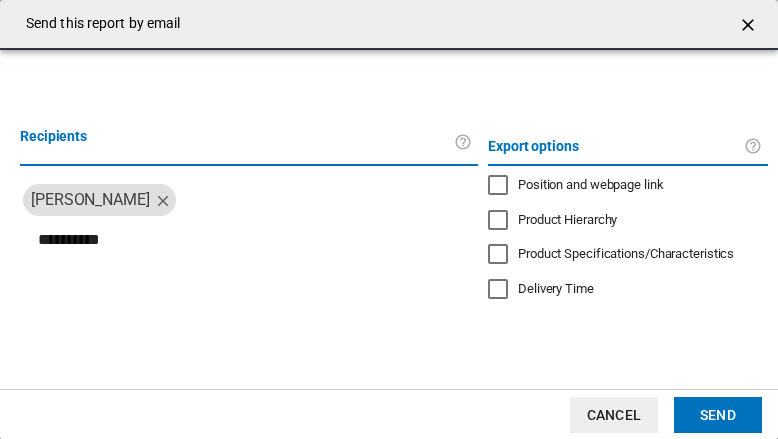 type on "**********" 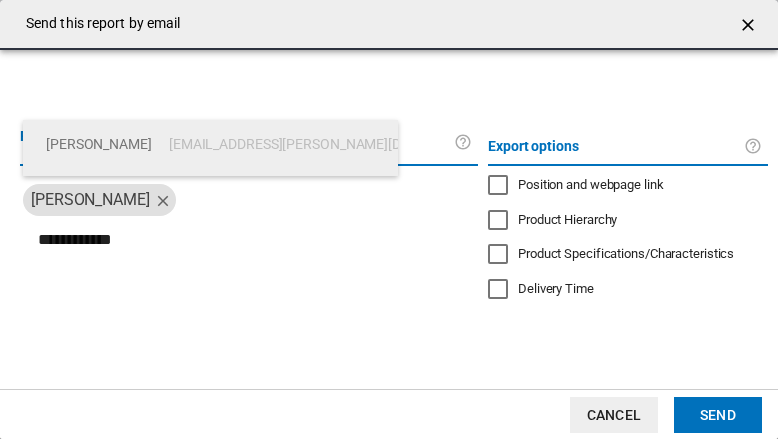 type on "**********" 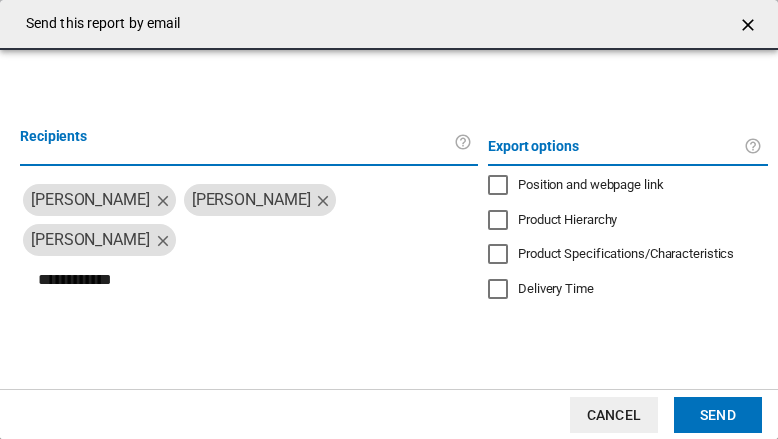 type on "**********" 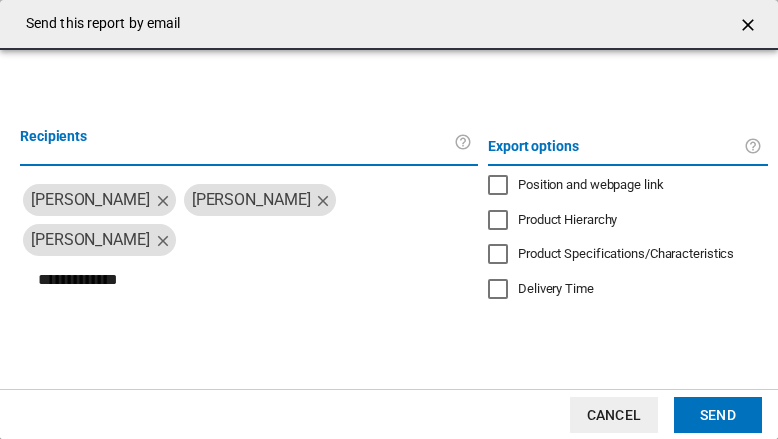 type 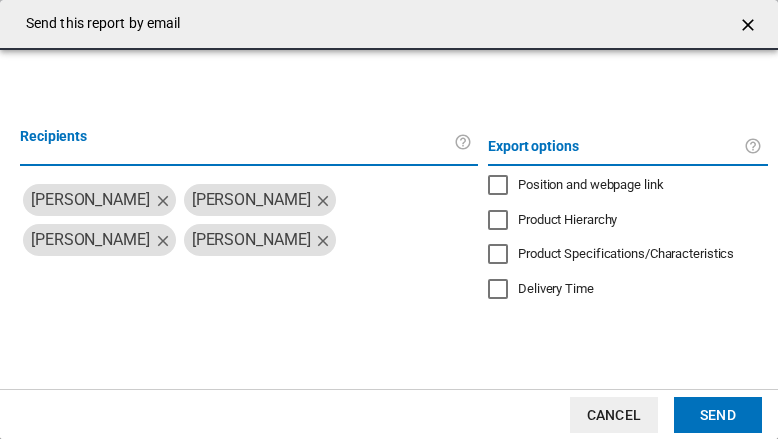 click on "Send" 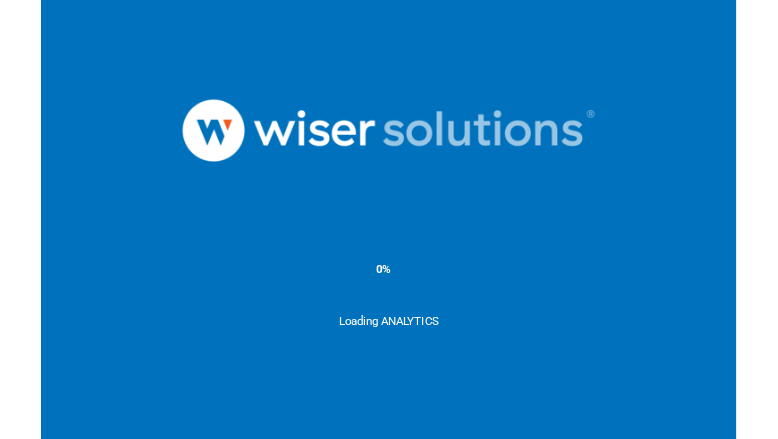 scroll, scrollTop: 0, scrollLeft: 0, axis: both 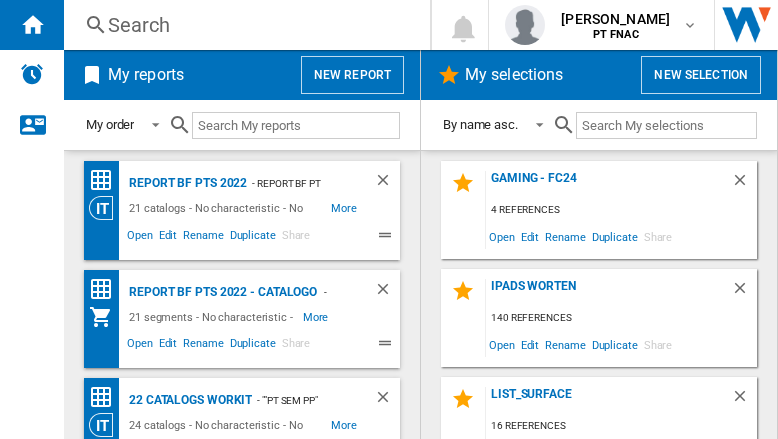 click on "Ipads Worten" 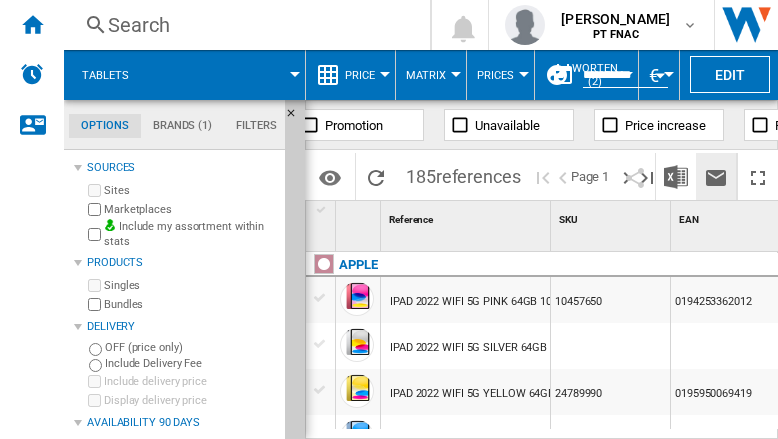 click at bounding box center (716, 178) 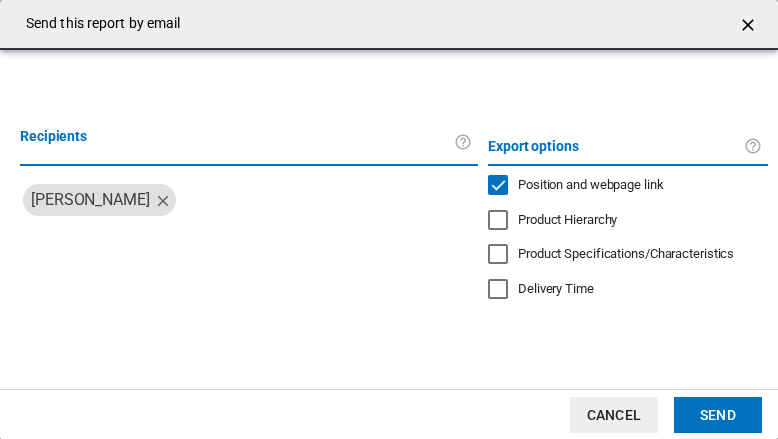 click 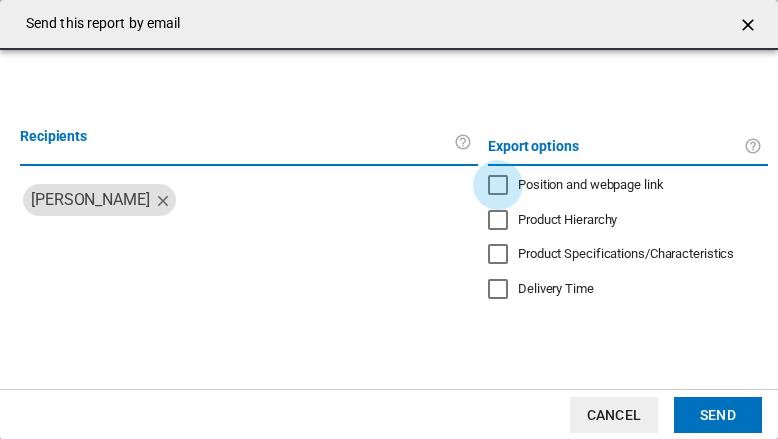 click at bounding box center (210, 240) 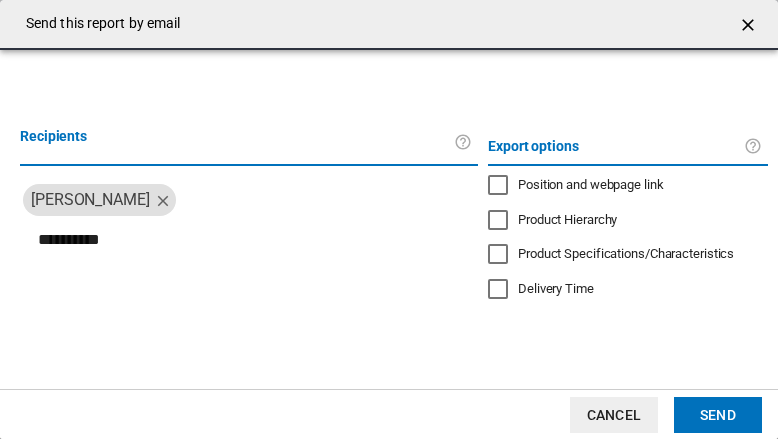 type on "**********" 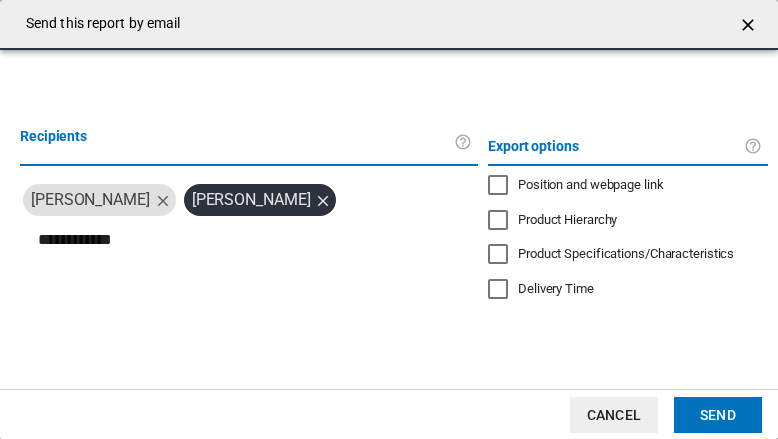 type on "**********" 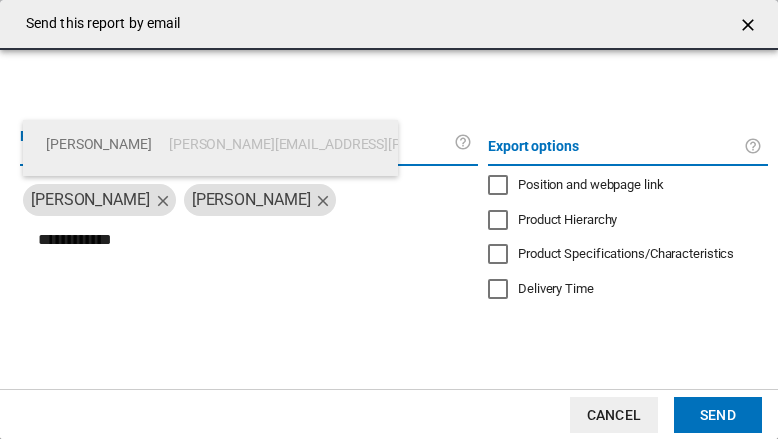 type on "**********" 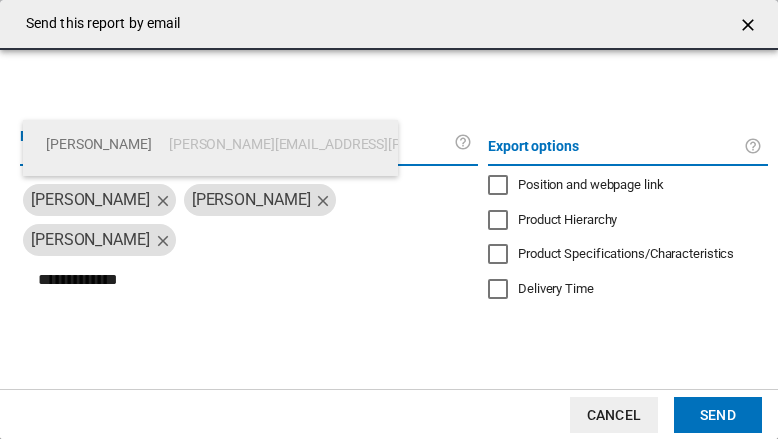 type 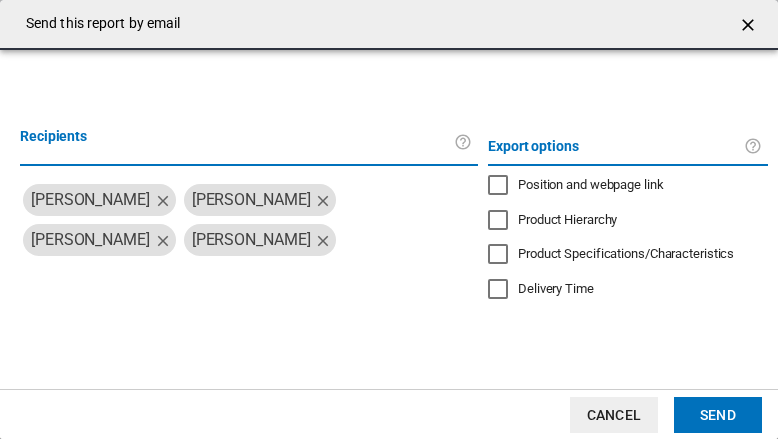 click on "Send" 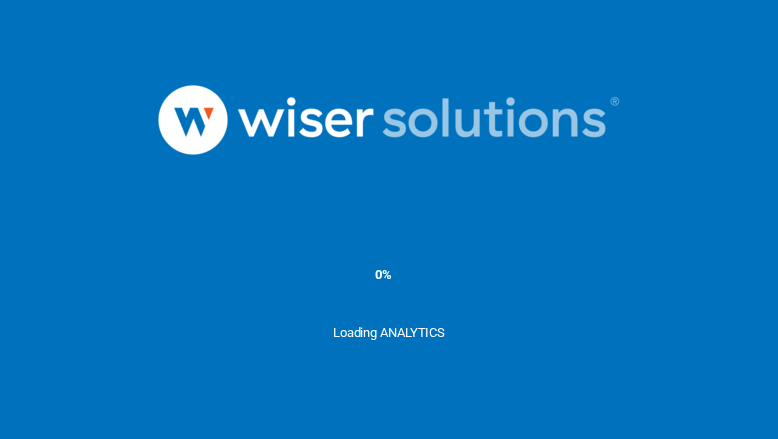 scroll, scrollTop: 0, scrollLeft: 0, axis: both 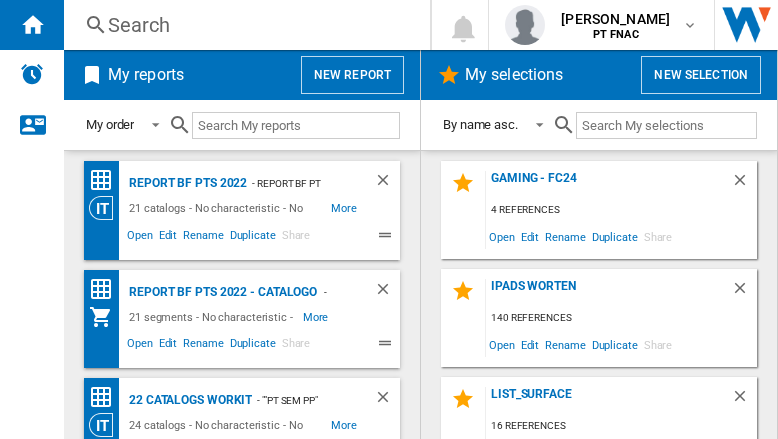 click on "Tablets Lenovo Worten" 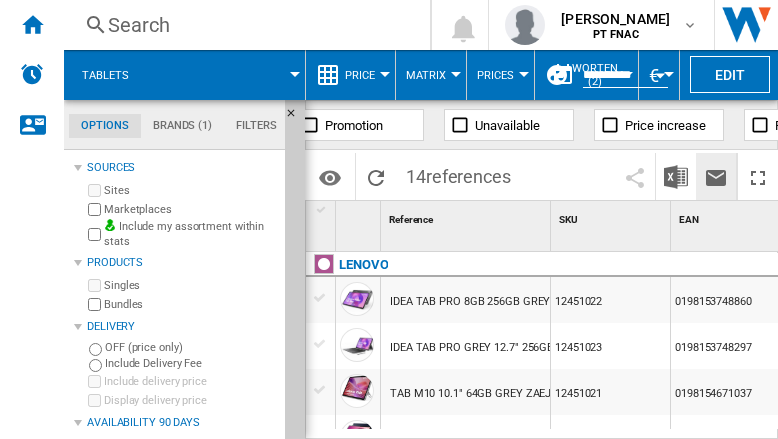 click at bounding box center [716, 178] 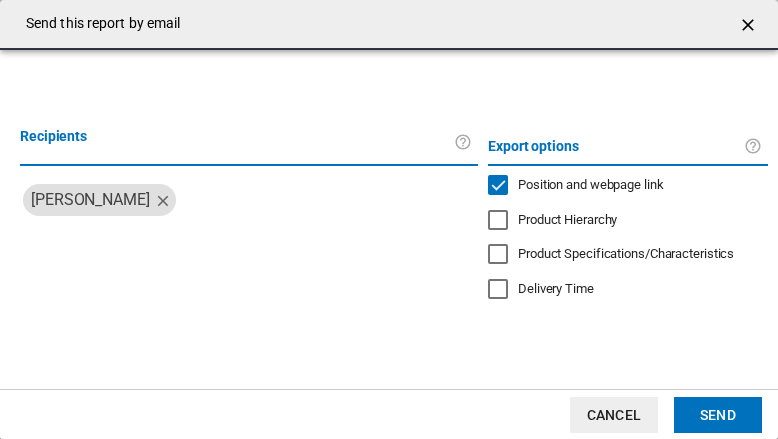 click 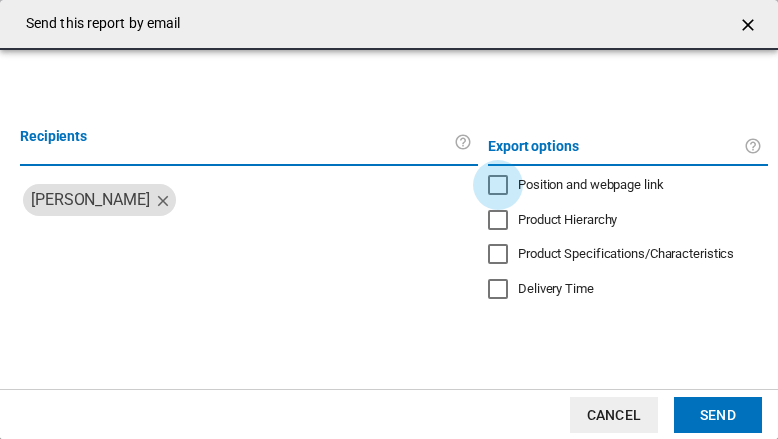 click at bounding box center [210, 240] 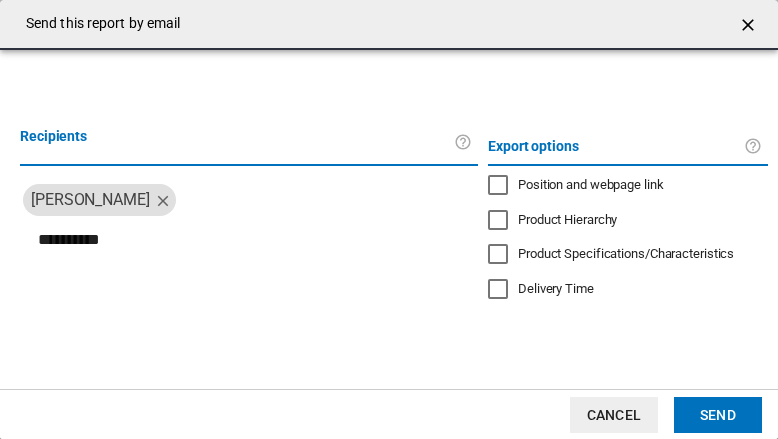 type on "**********" 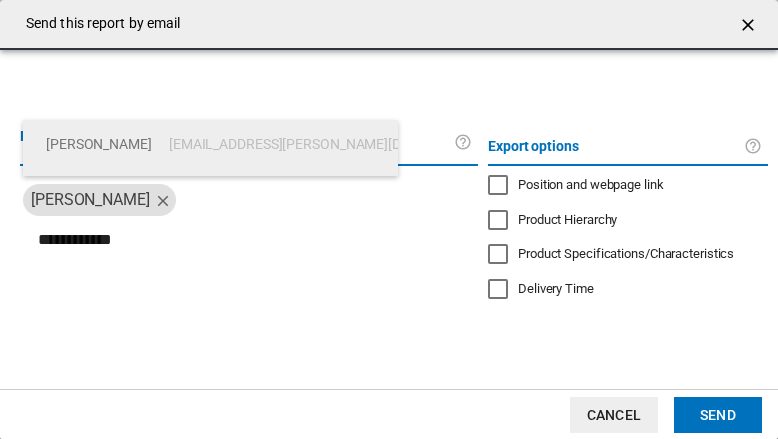 type on "**********" 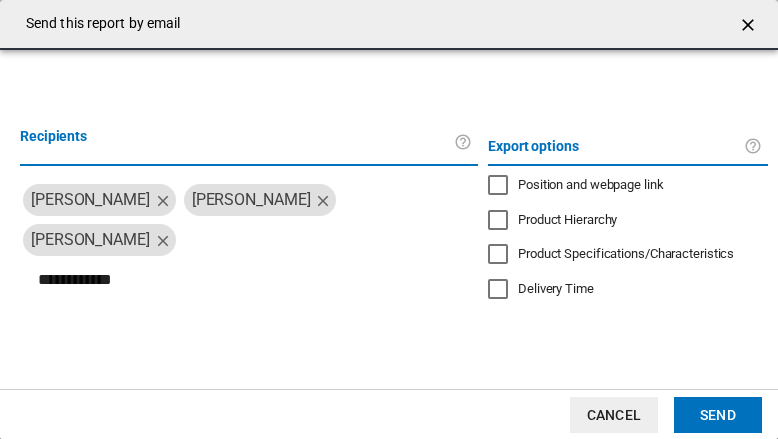 type on "**********" 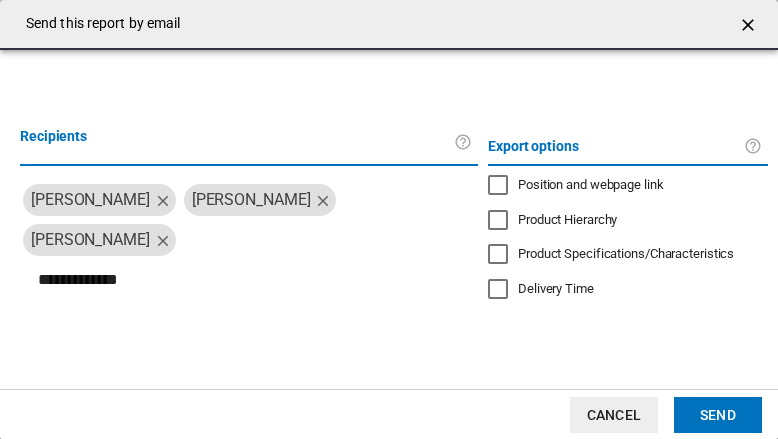 type 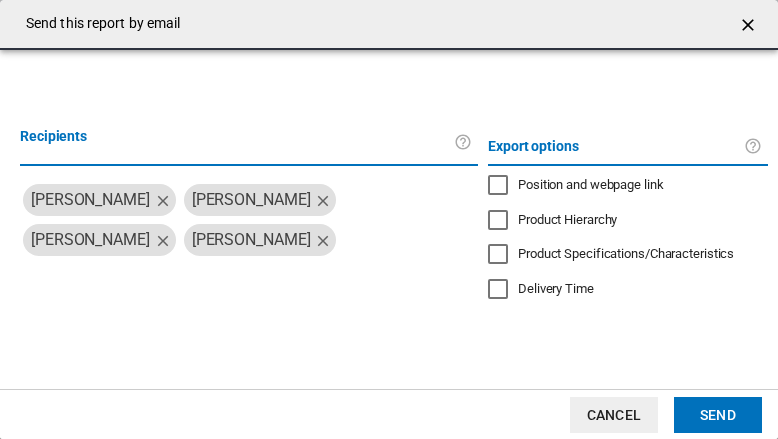 click on "Send" 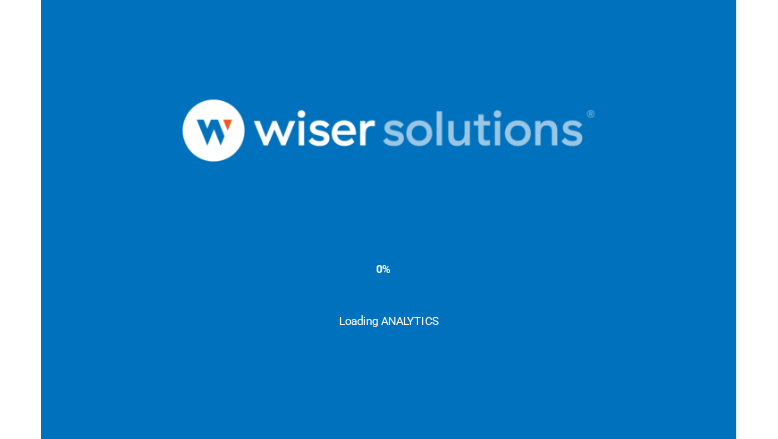 scroll, scrollTop: 0, scrollLeft: 0, axis: both 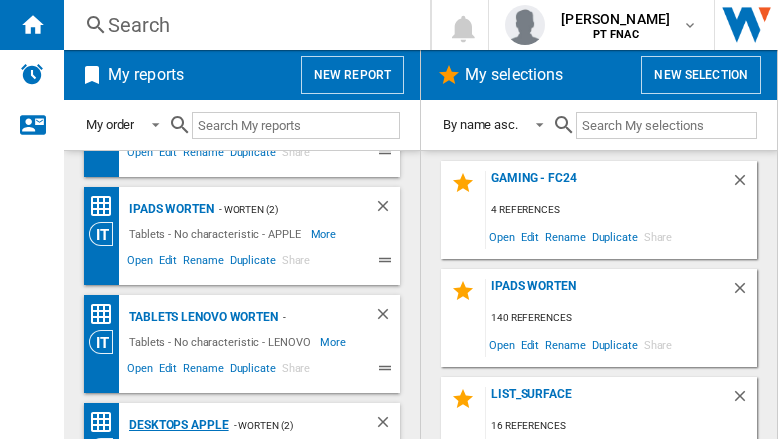 click on "Desktops Apple" 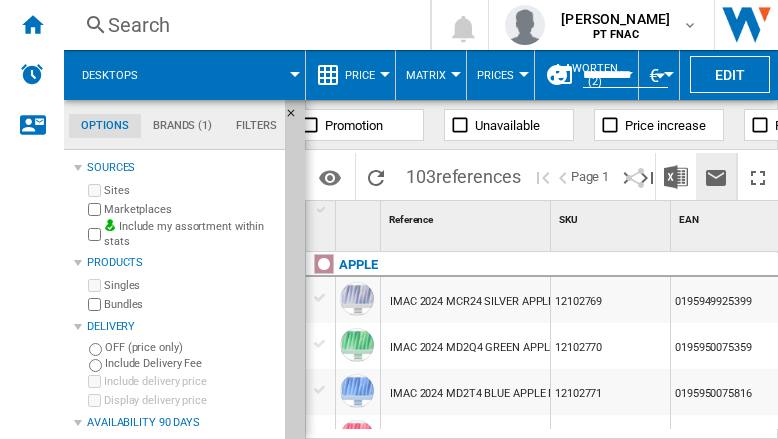 click at bounding box center (716, 178) 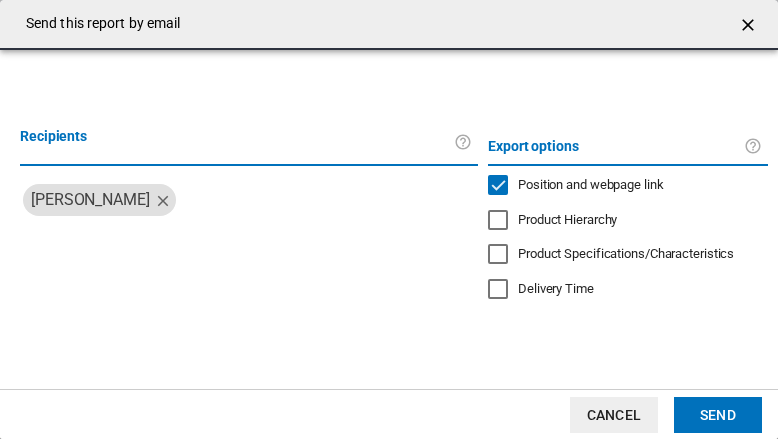 click 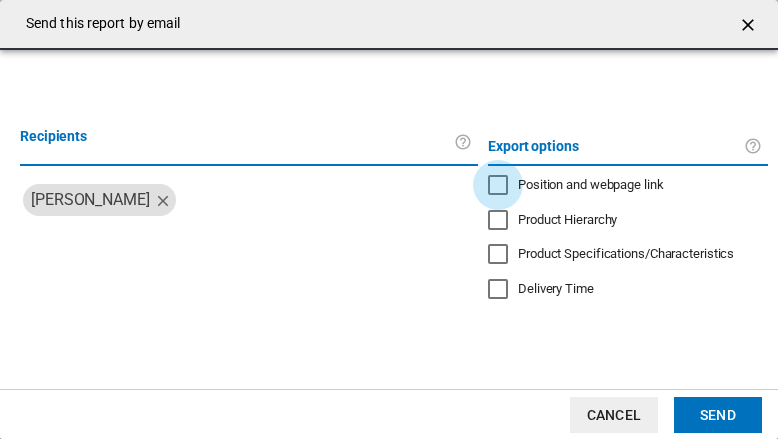 click at bounding box center (210, 240) 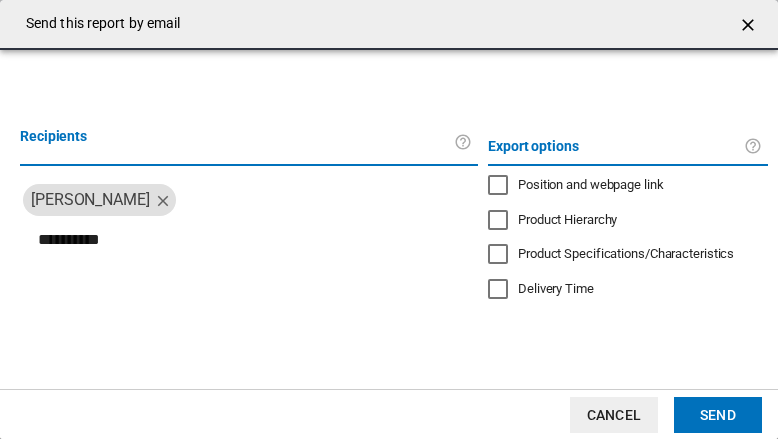 type on "**********" 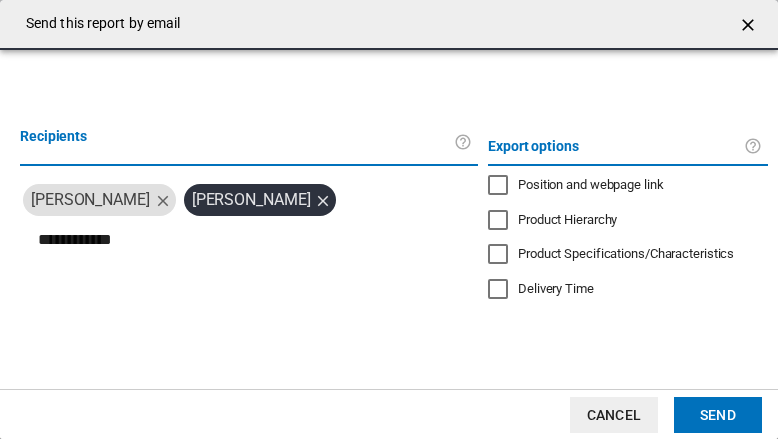 type on "**********" 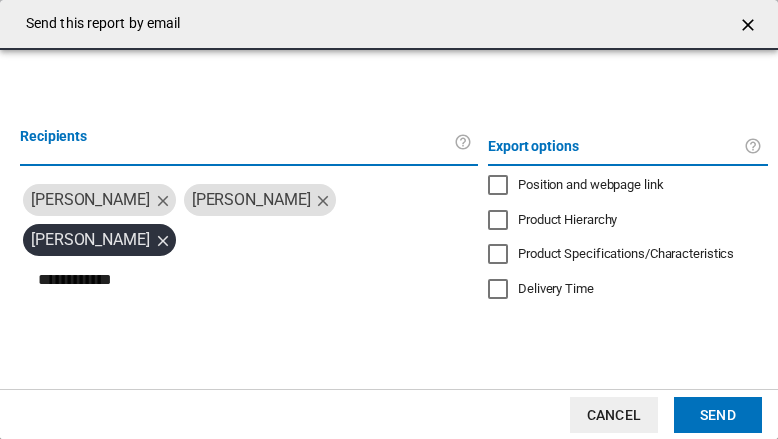 type on "**********" 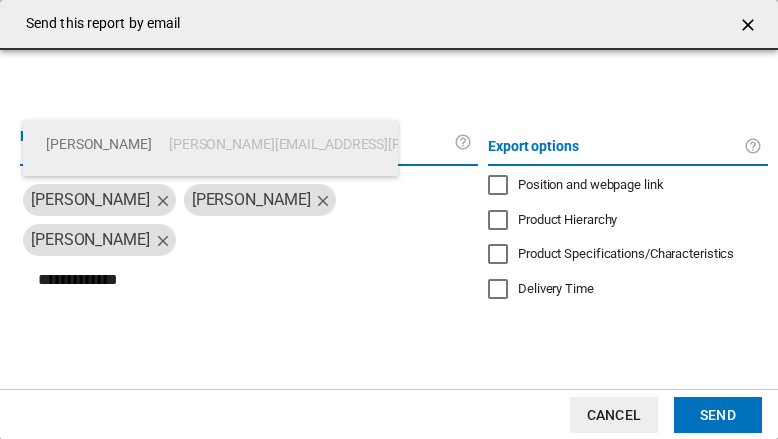 type 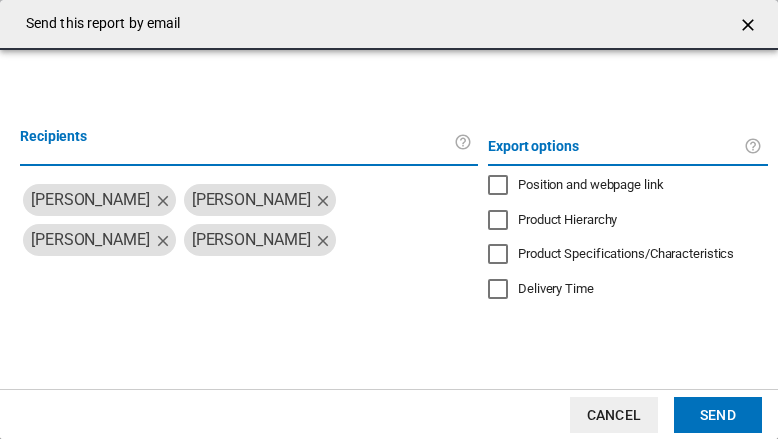 click on "Send" 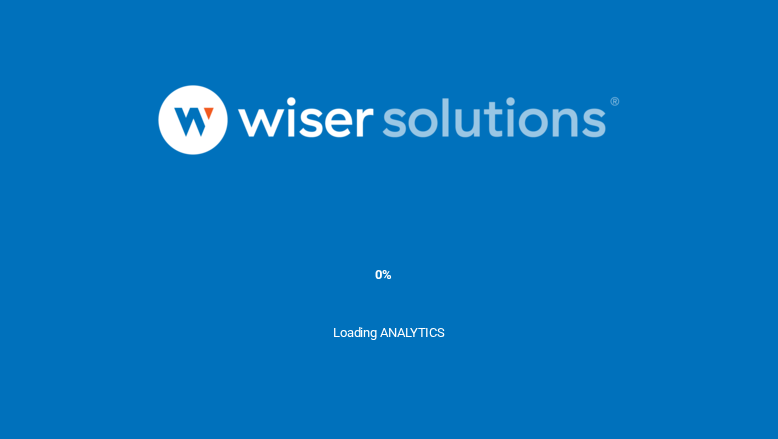 scroll, scrollTop: 0, scrollLeft: 0, axis: both 